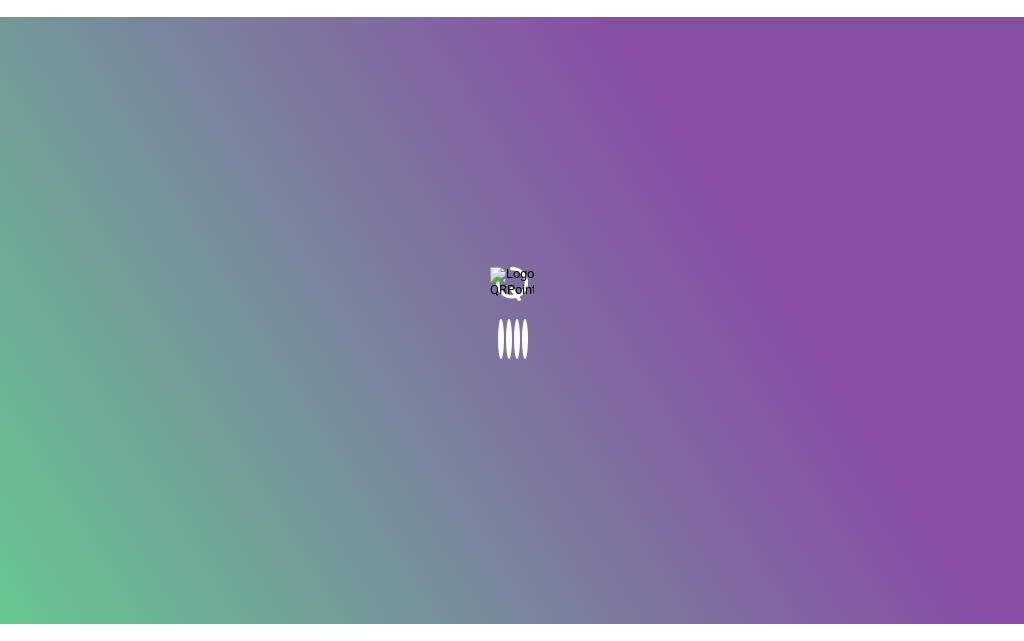 scroll, scrollTop: 0, scrollLeft: 0, axis: both 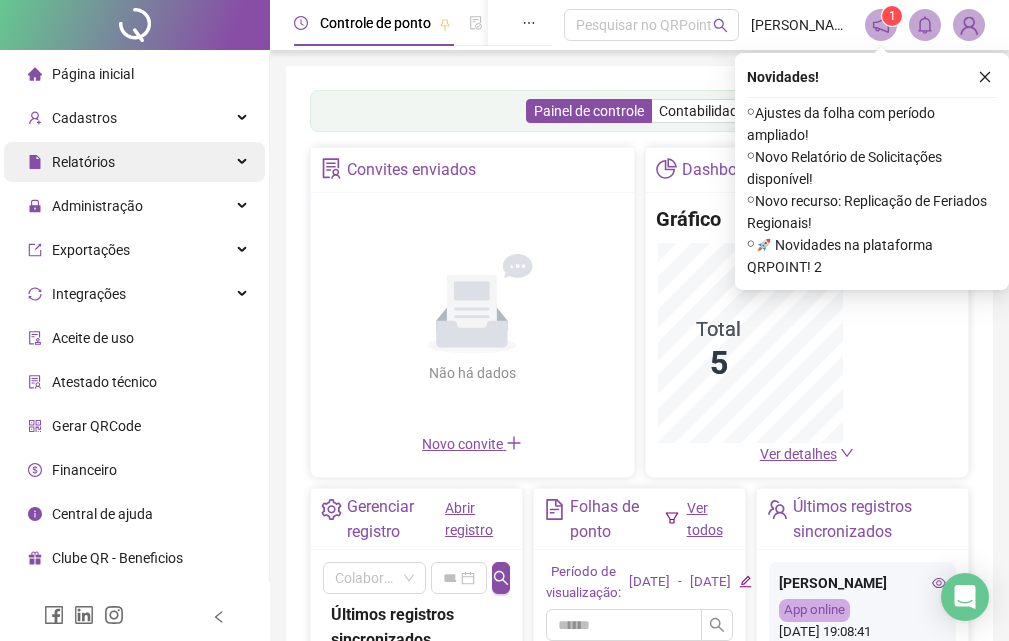click on "Cadastros" at bounding box center [134, 118] 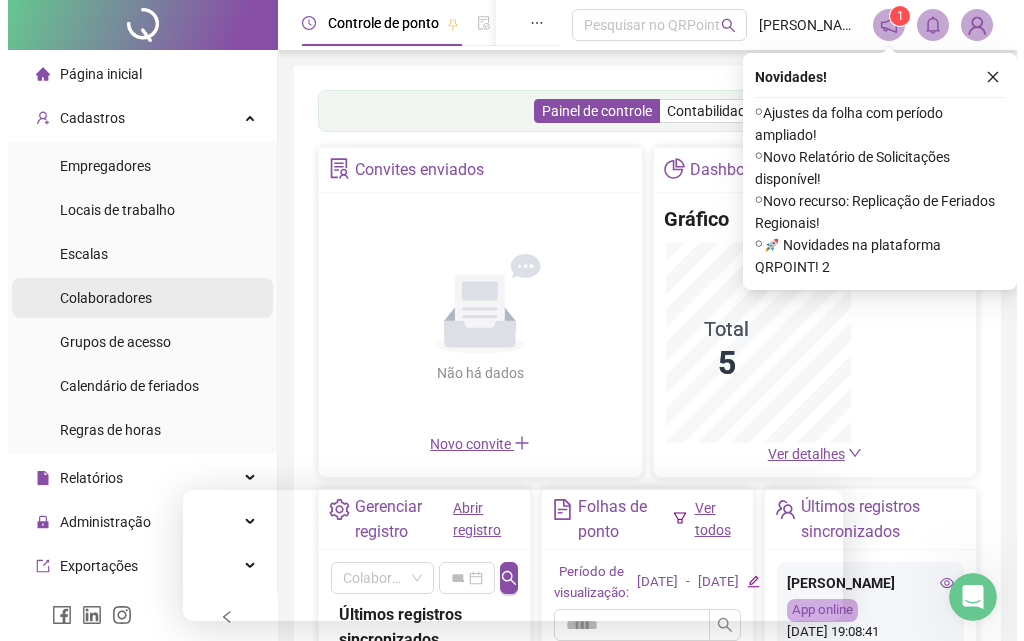 scroll, scrollTop: 0, scrollLeft: 0, axis: both 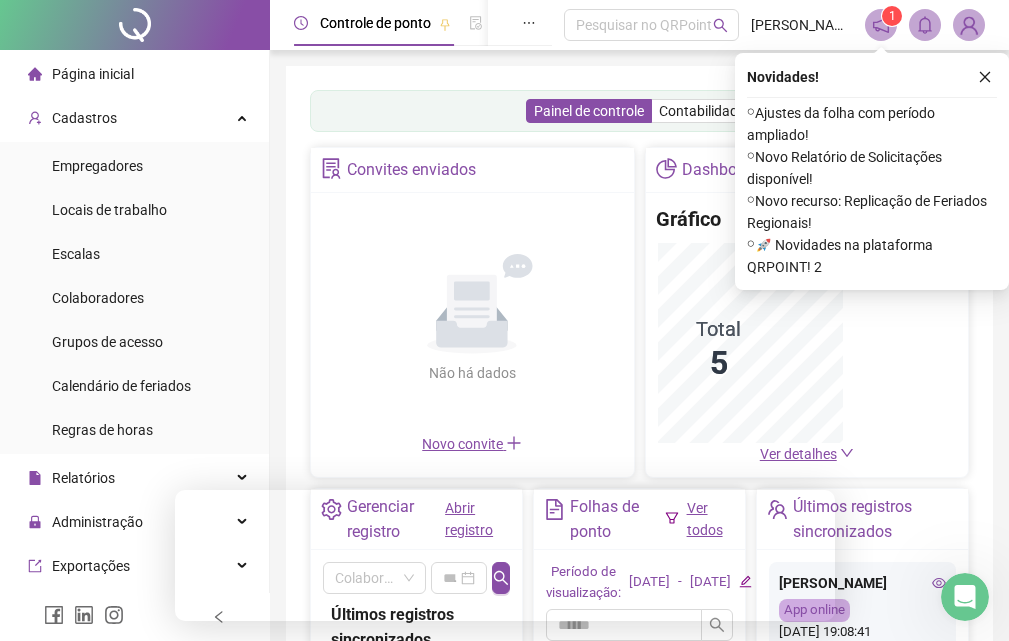 click on "Colaboradores" at bounding box center [98, 298] 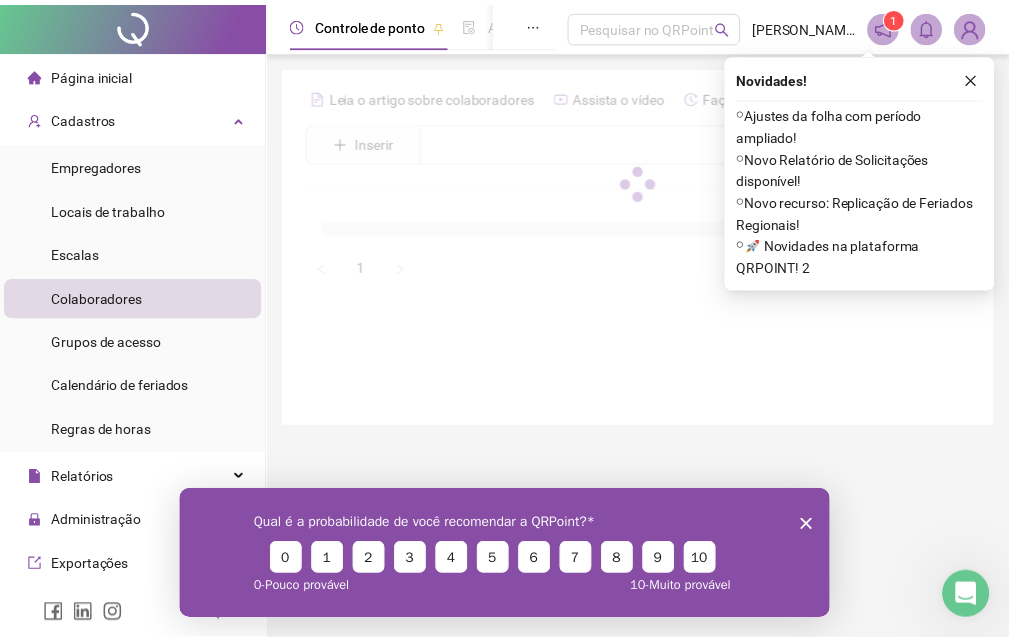scroll, scrollTop: 0, scrollLeft: 0, axis: both 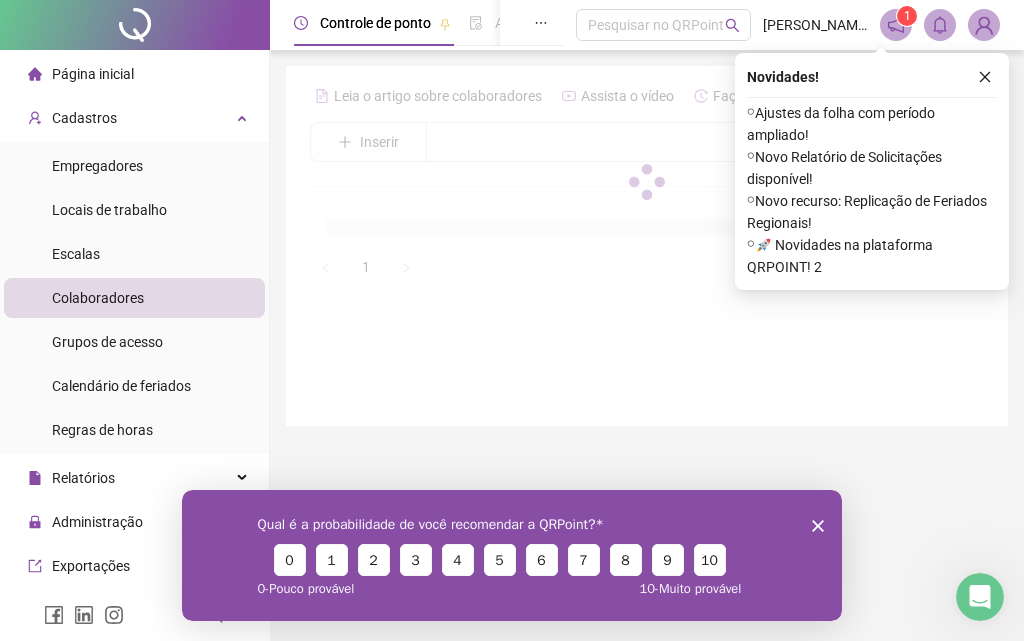 click 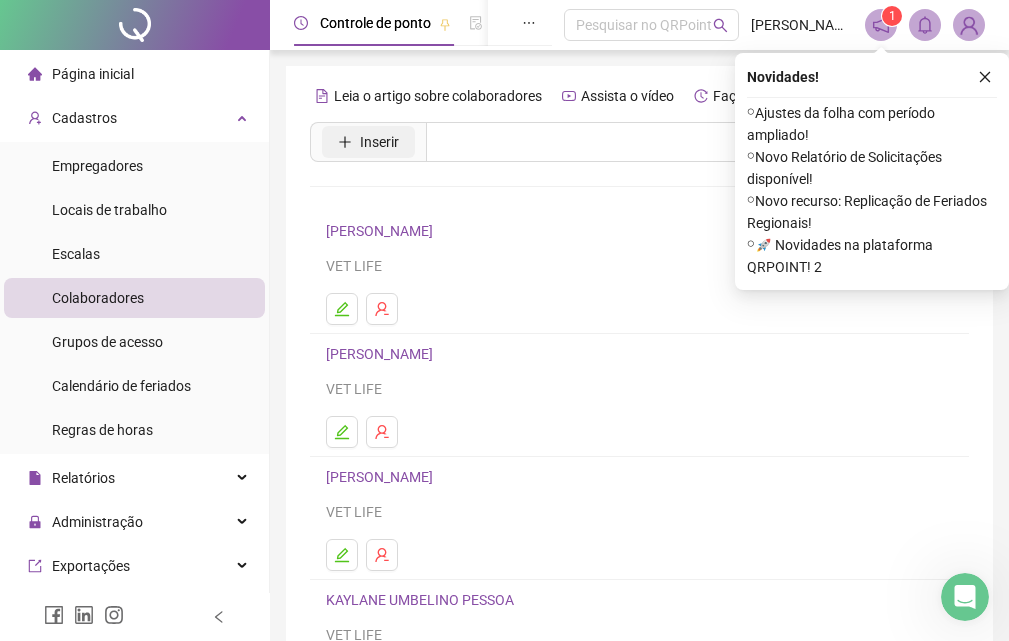 click on "Inserir" at bounding box center (379, 142) 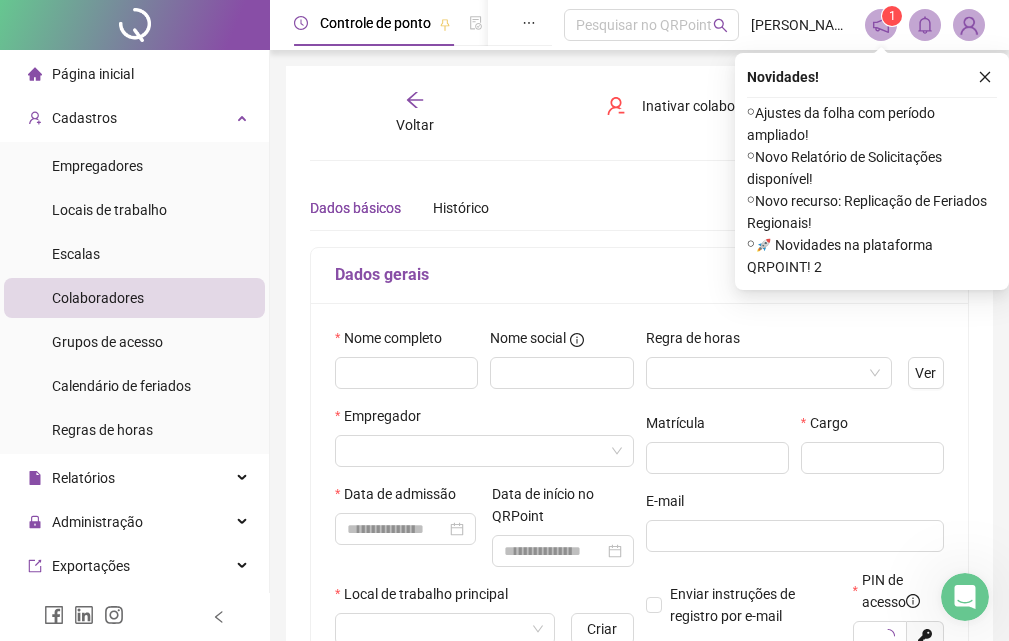 type on "*****" 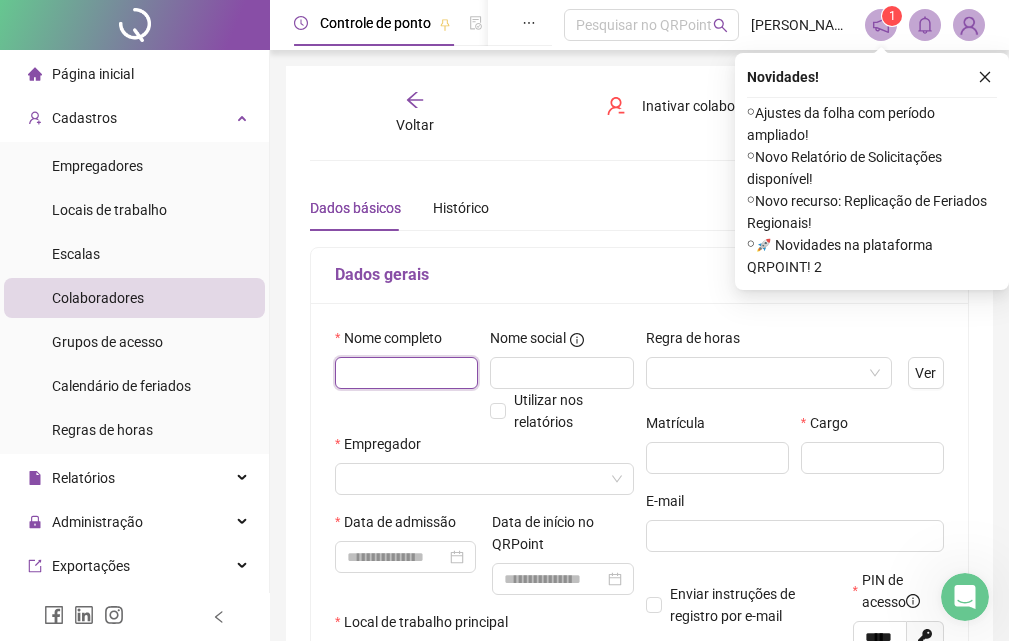 click at bounding box center [406, 373] 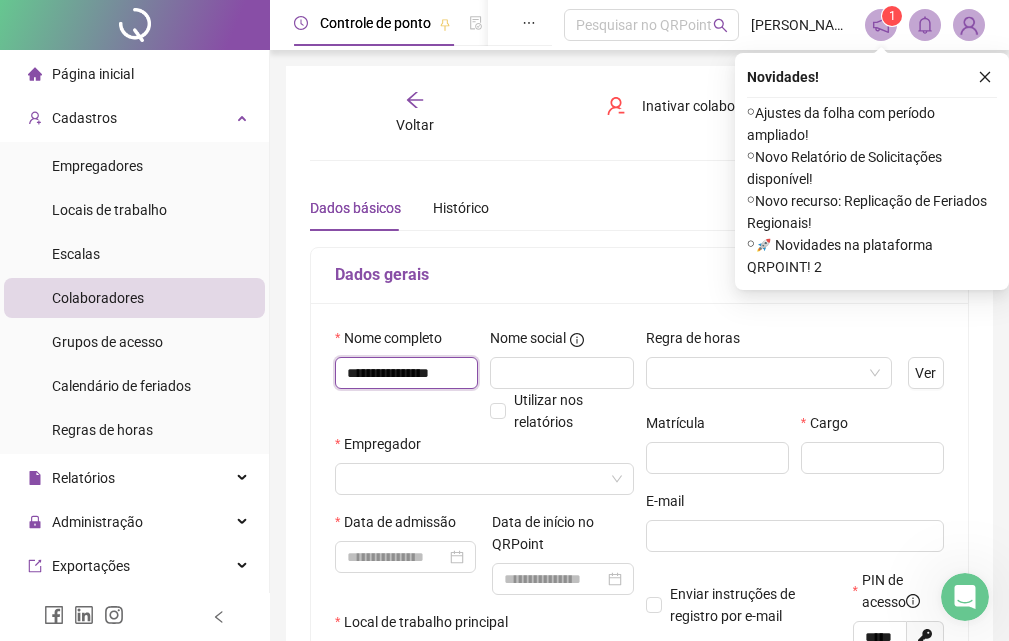 scroll, scrollTop: 0, scrollLeft: 7, axis: horizontal 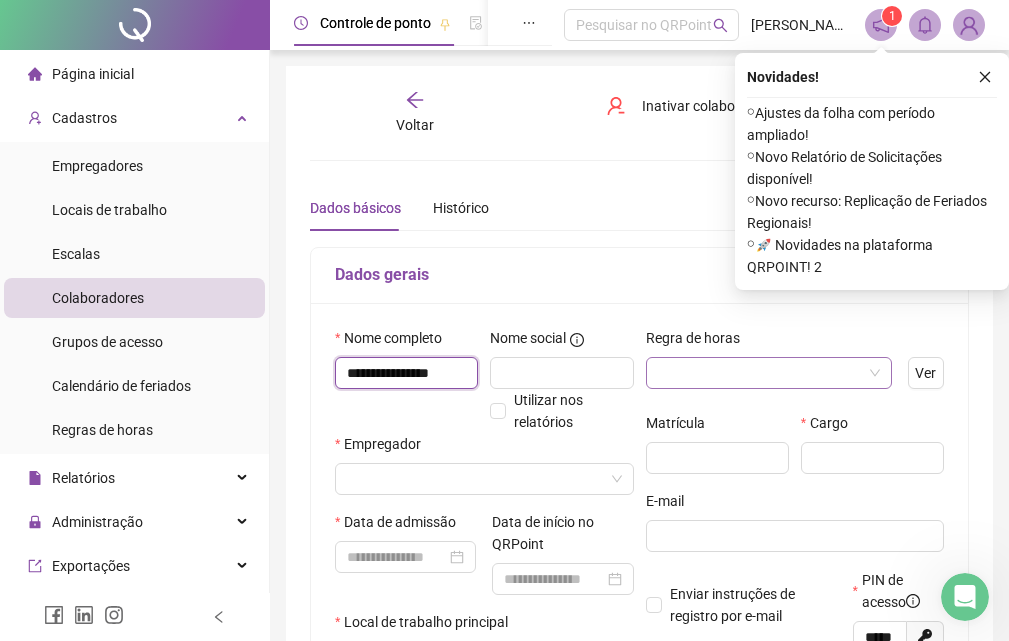 type on "**********" 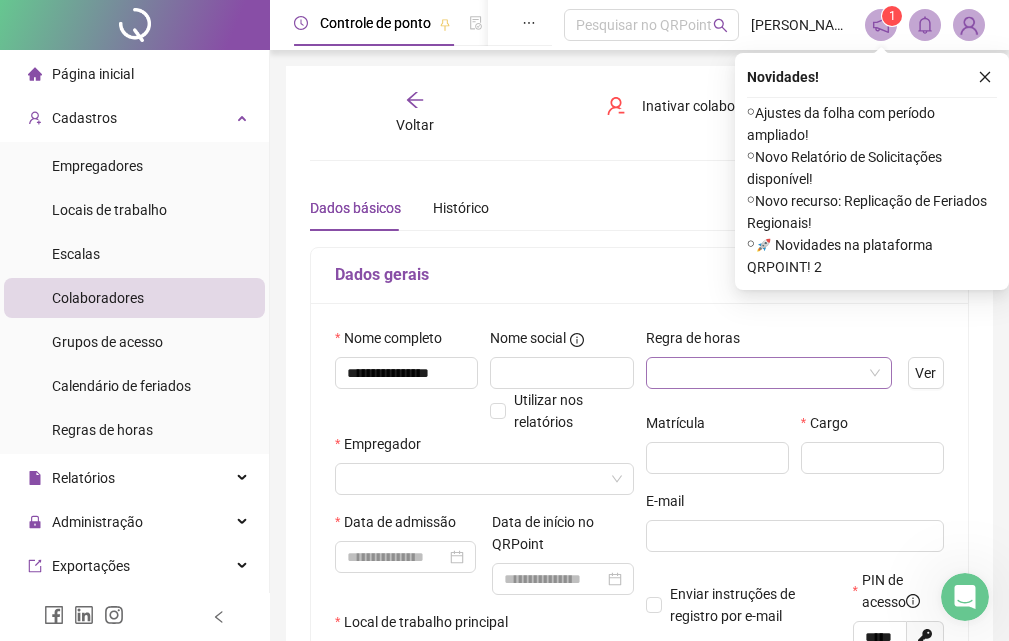 click at bounding box center [763, 373] 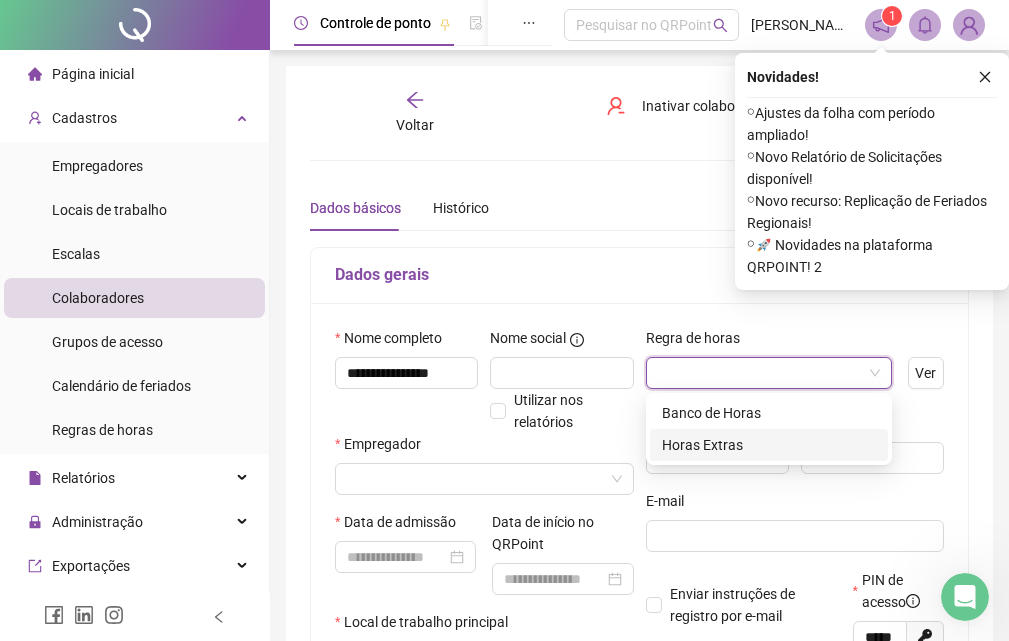 click on "Horas Extras" at bounding box center (769, 445) 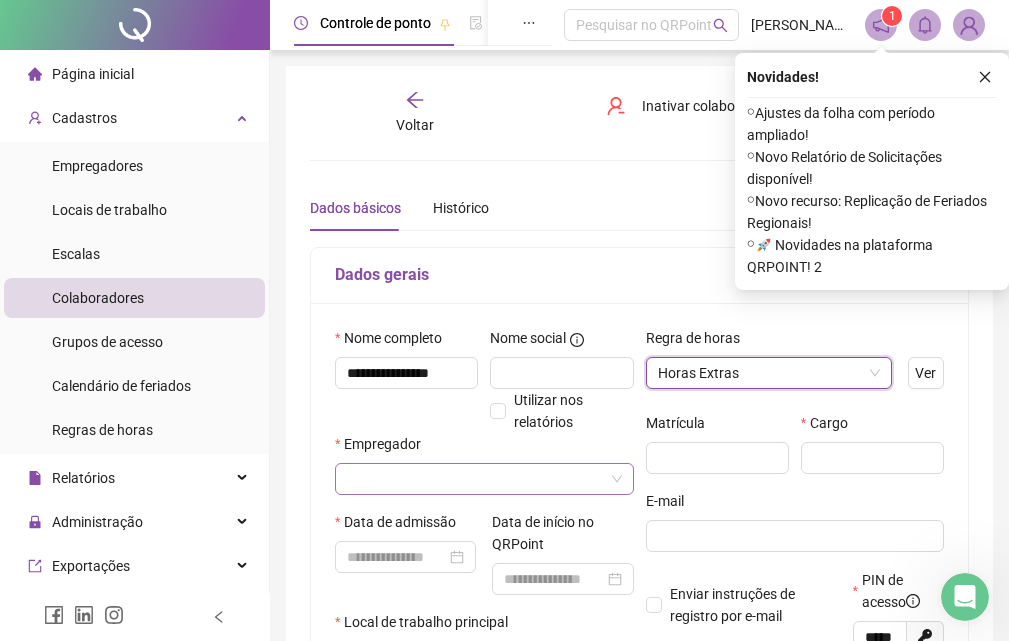 click at bounding box center (478, 479) 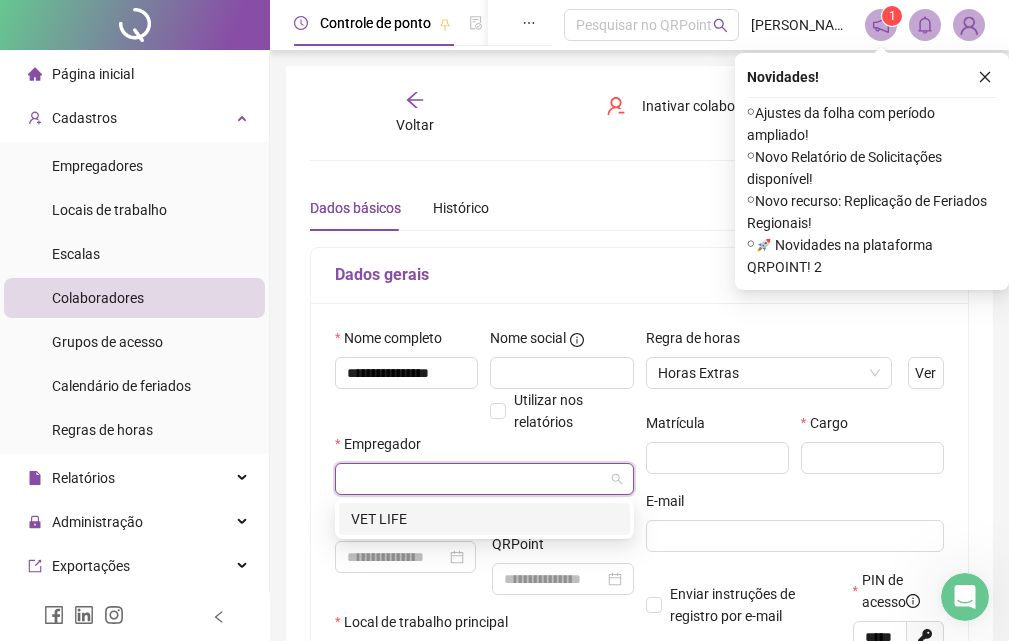 click on "VET LIFE" at bounding box center (484, 519) 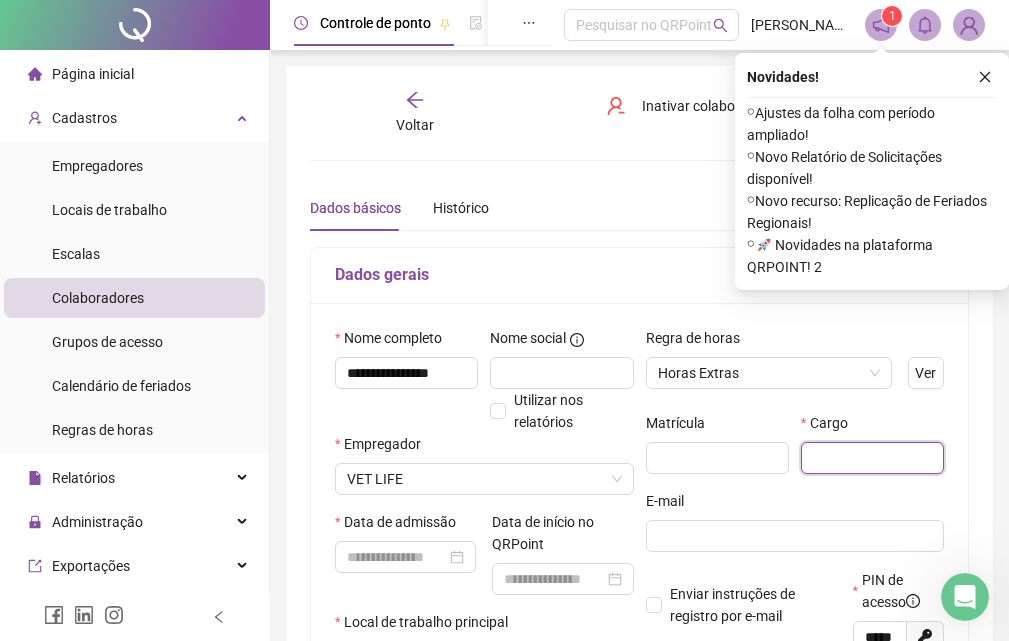 click at bounding box center [872, 458] 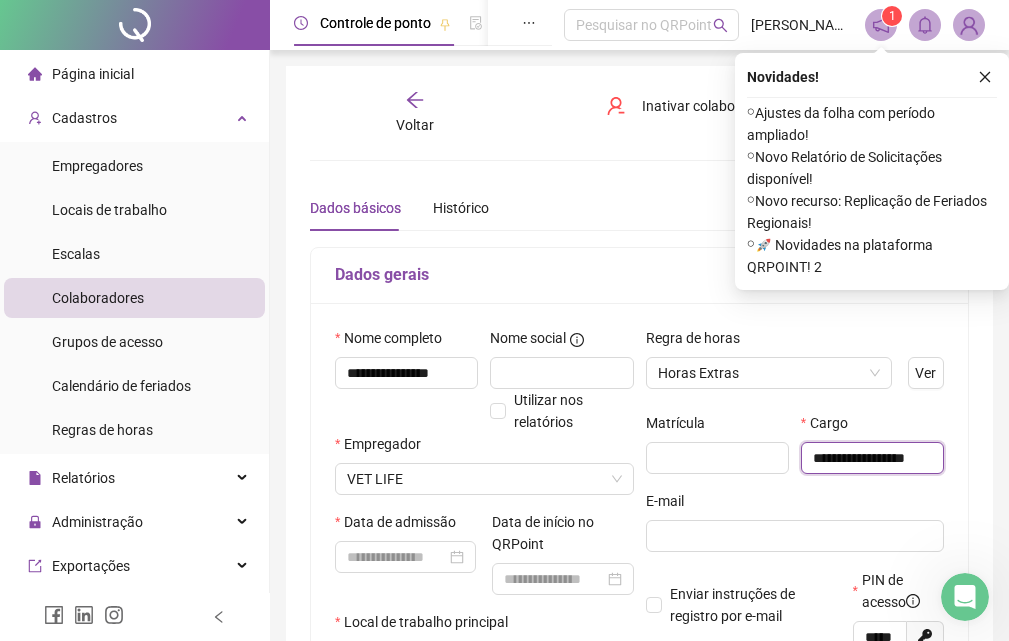 scroll, scrollTop: 0, scrollLeft: 18, axis: horizontal 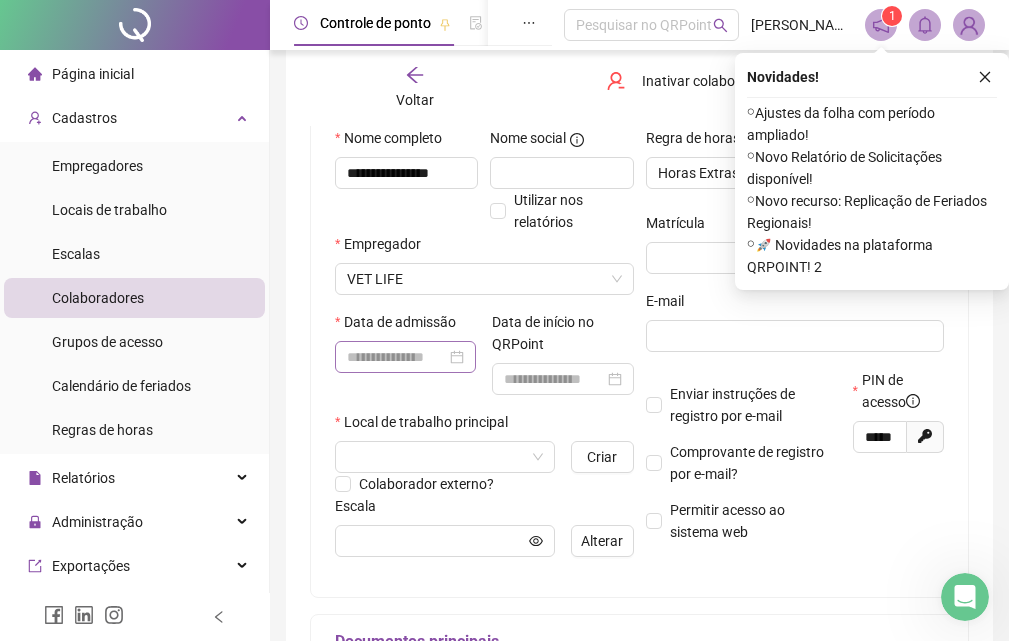 click at bounding box center (405, 357) 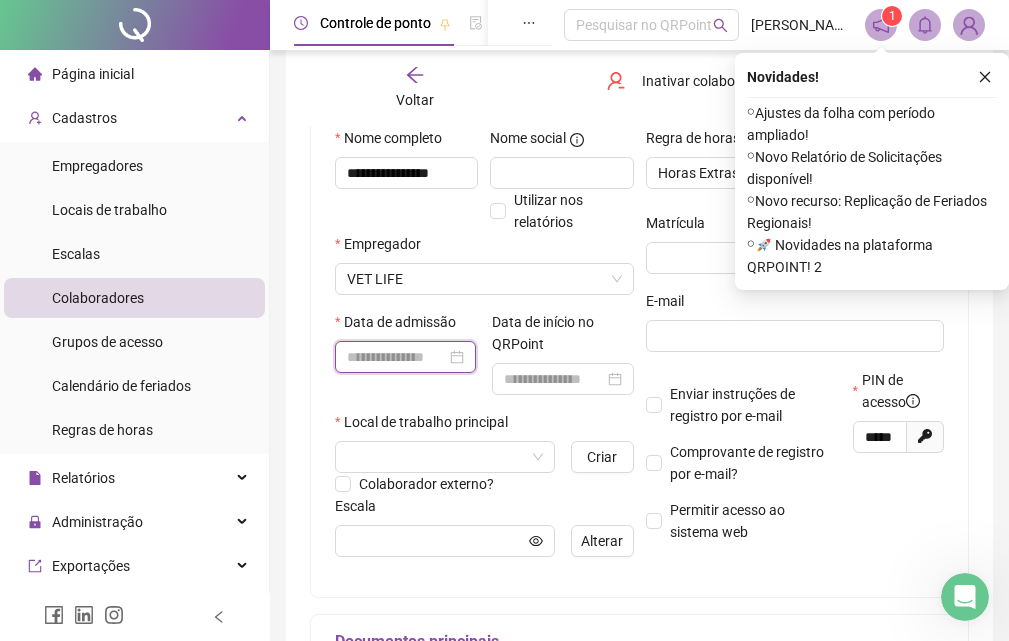 scroll, scrollTop: 0, scrollLeft: 0, axis: both 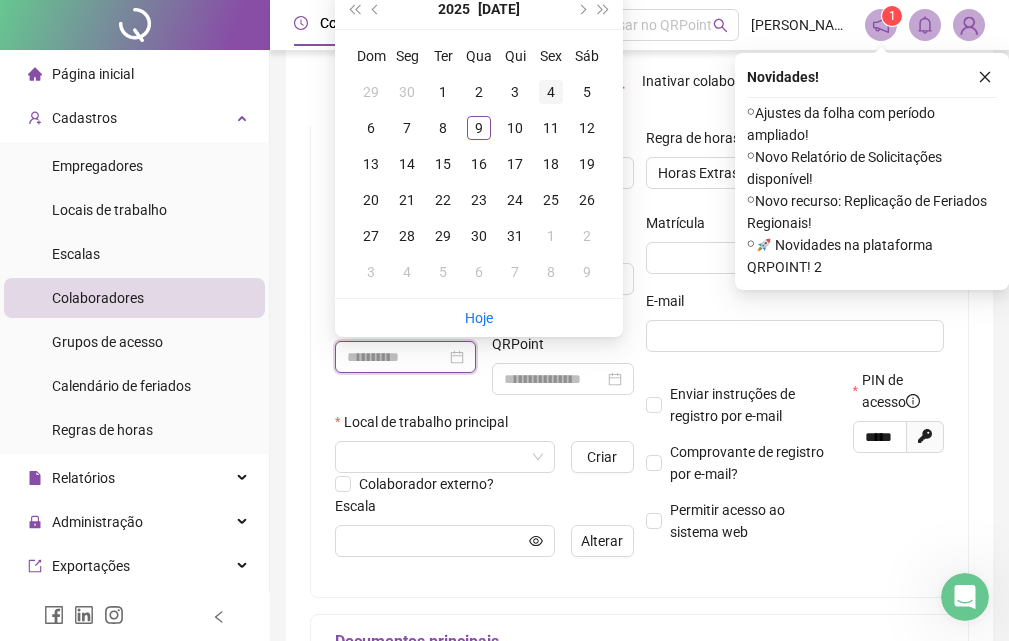 type on "**********" 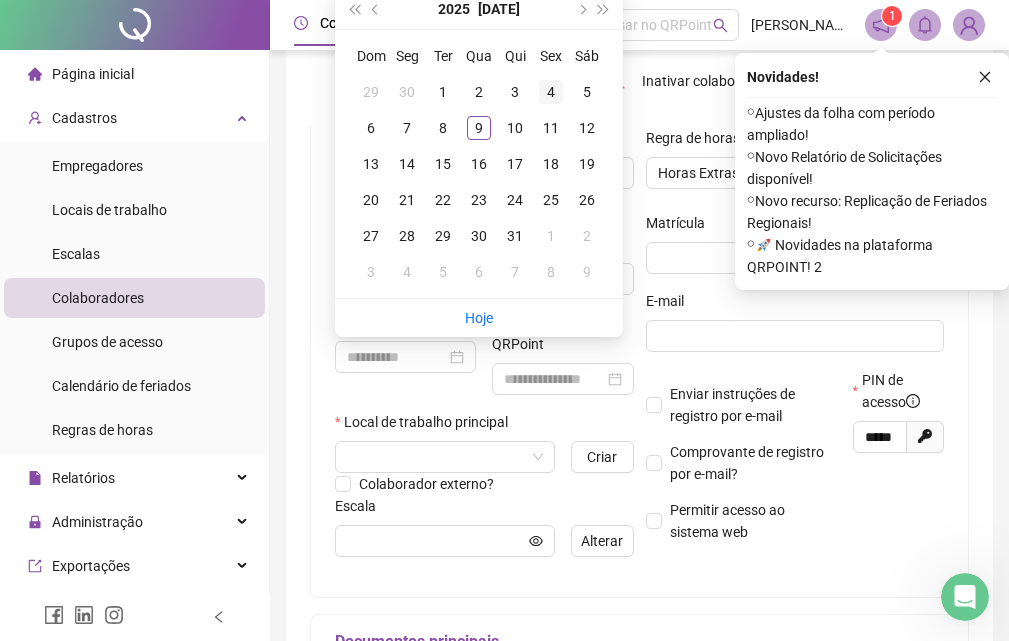 click on "4" at bounding box center [551, 92] 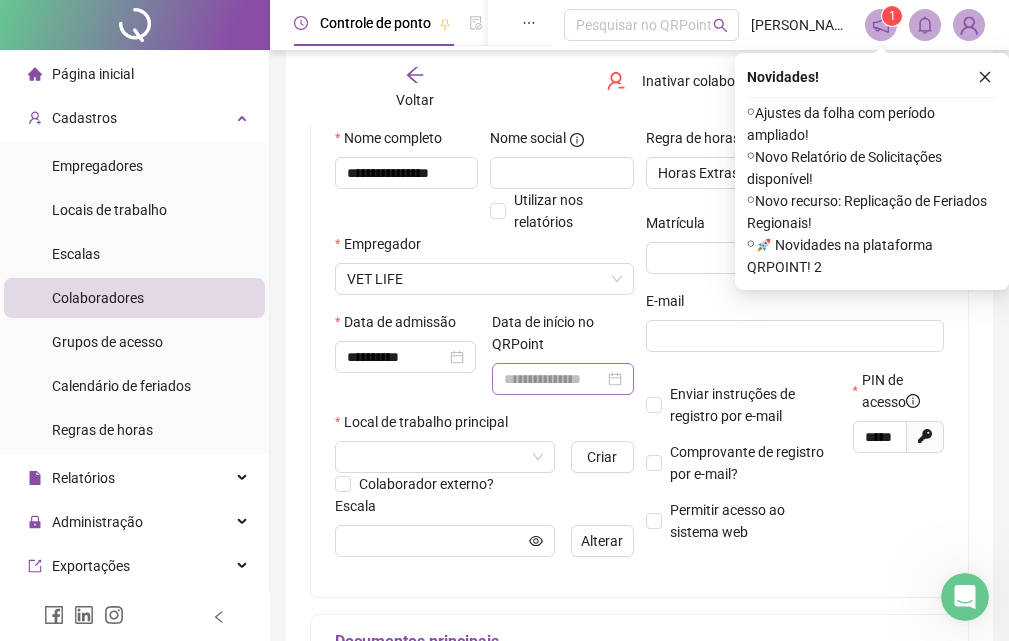 click at bounding box center [562, 379] 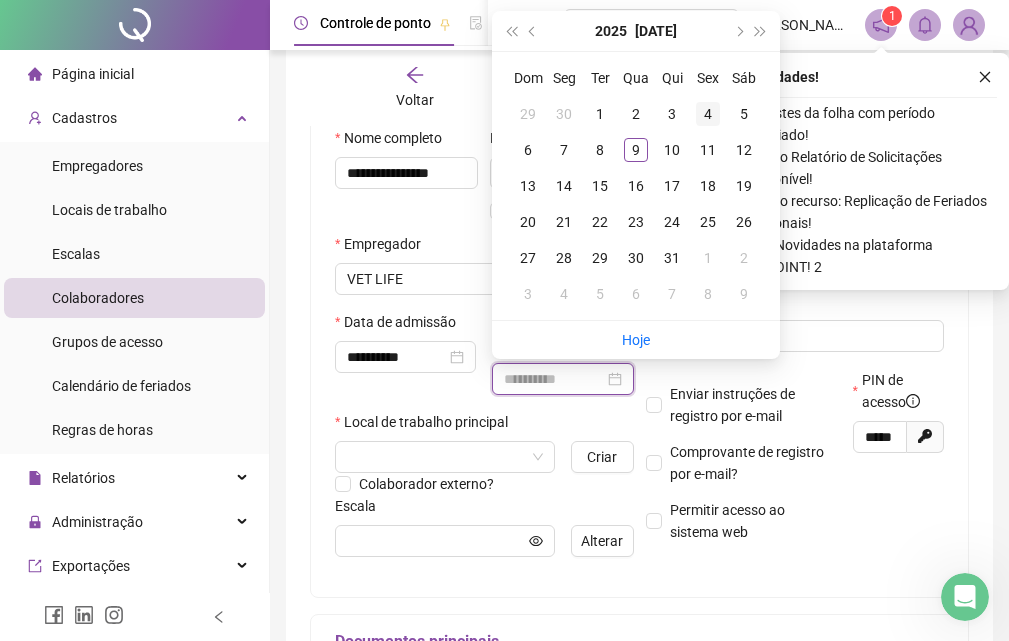 type on "**********" 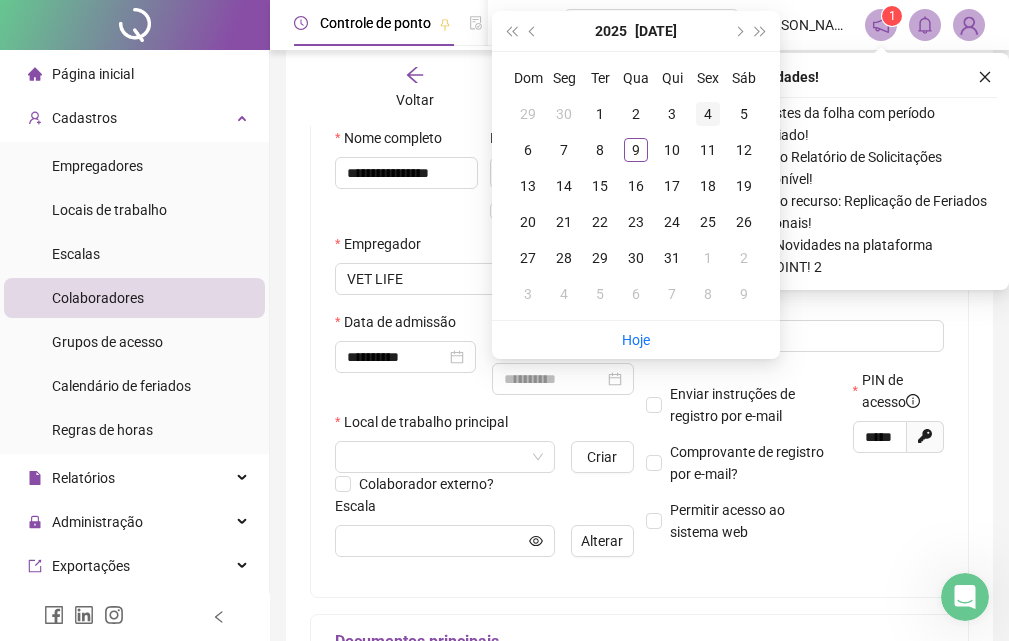 click on "4" at bounding box center (708, 114) 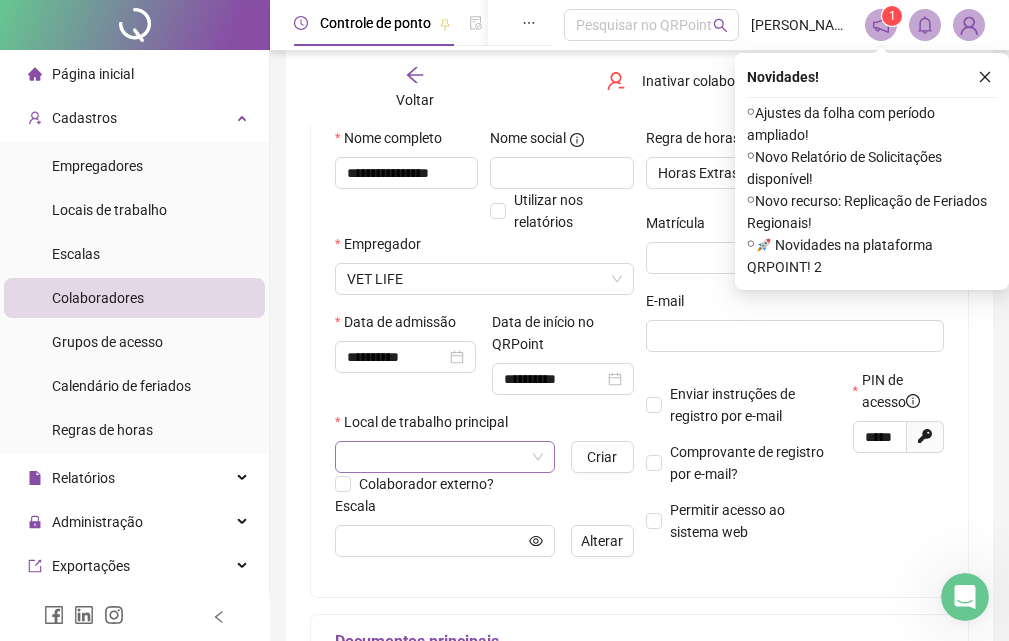 click at bounding box center (439, 457) 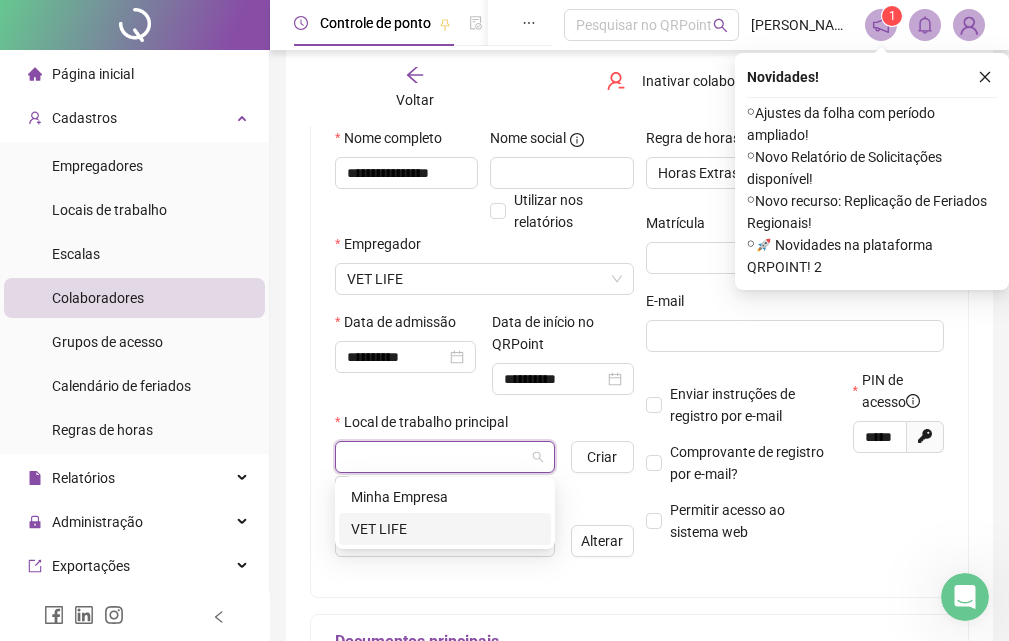 click on "VET LIFE" at bounding box center (445, 529) 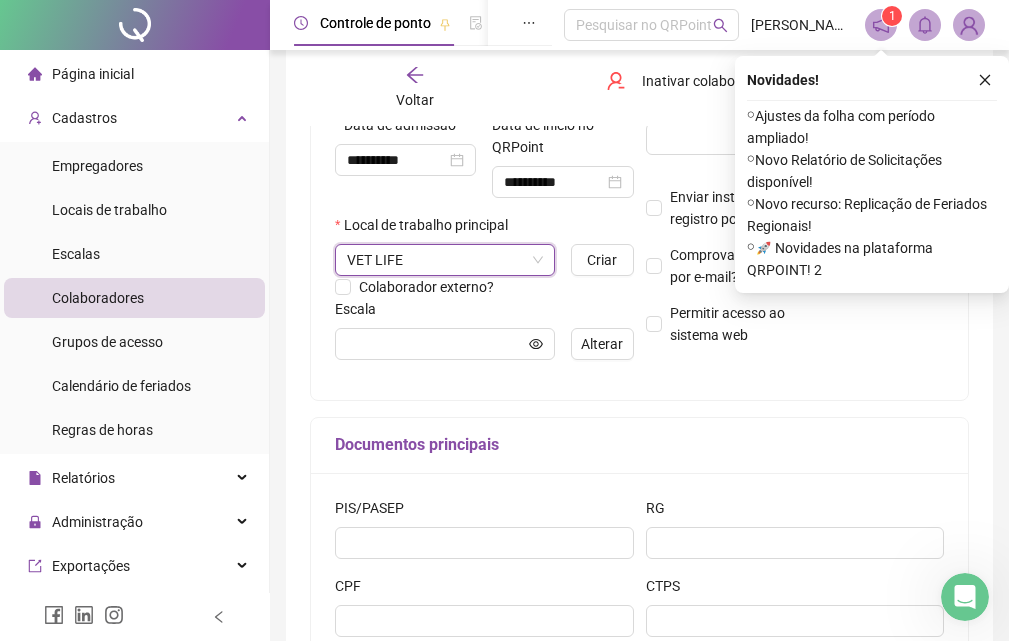 scroll, scrollTop: 400, scrollLeft: 0, axis: vertical 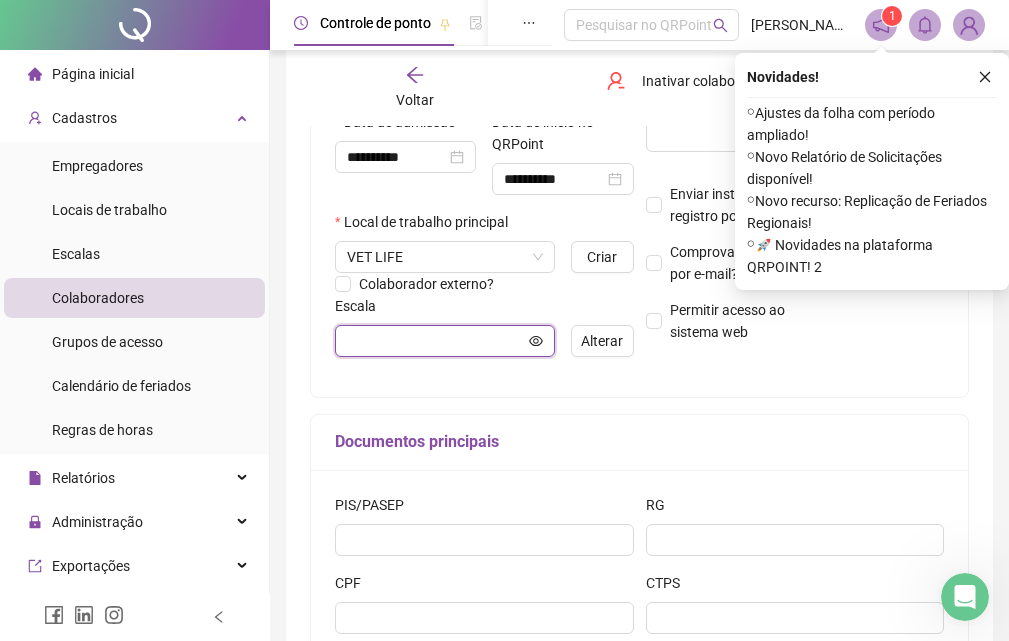 click at bounding box center [436, 341] 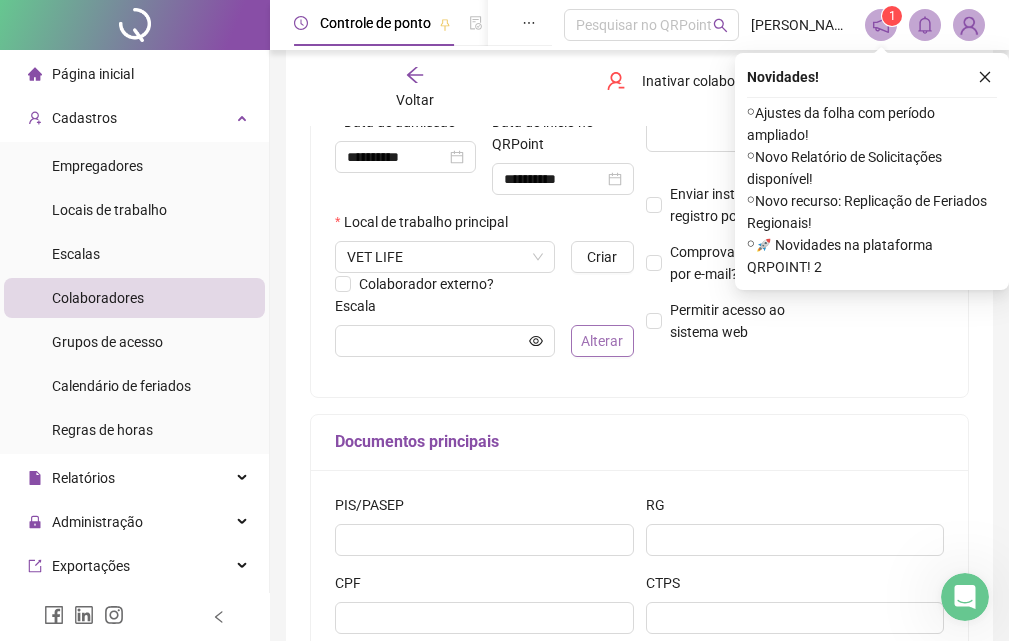 click on "Alterar" at bounding box center (602, 341) 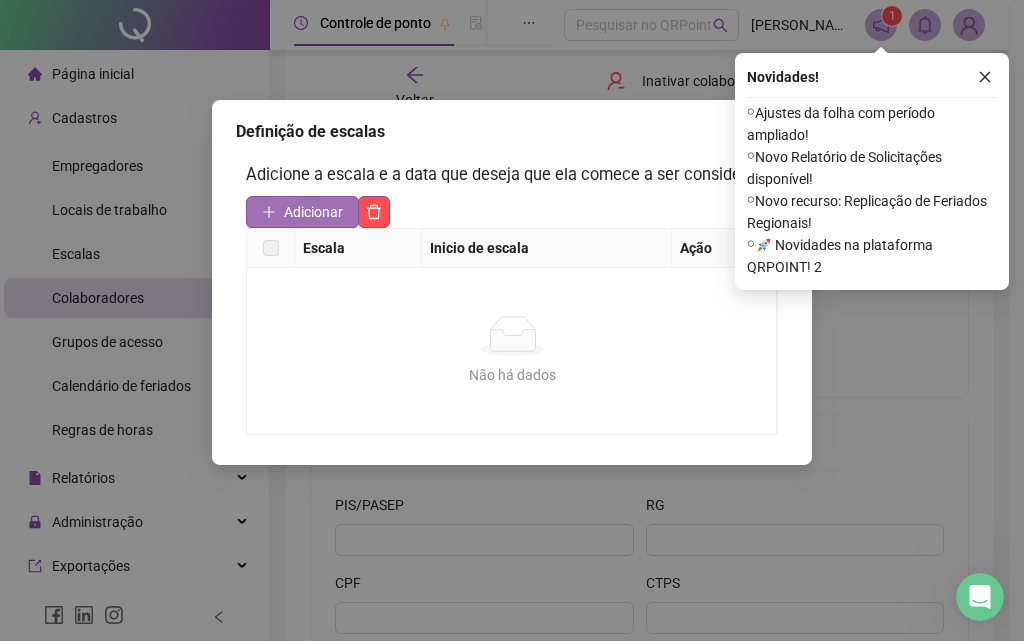 click on "Adicionar" at bounding box center [313, 212] 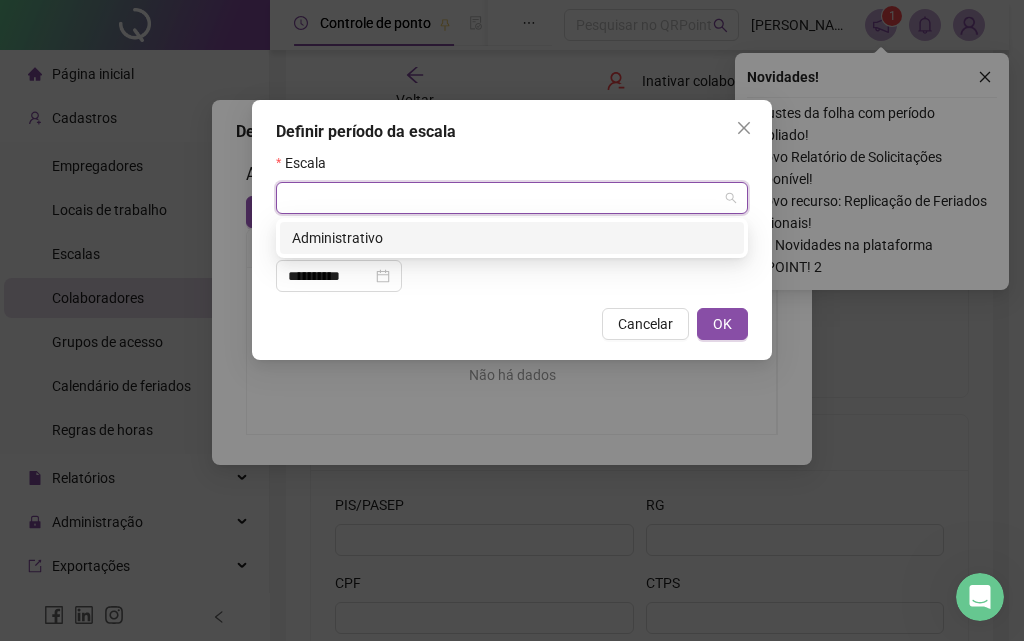 click at bounding box center [506, 198] 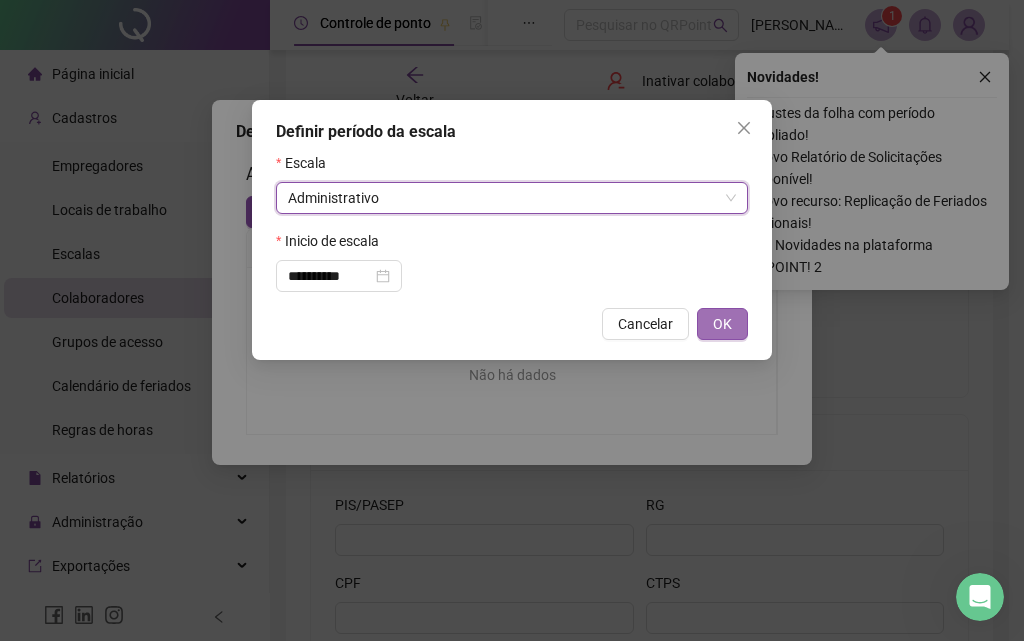 click on "OK" at bounding box center [722, 324] 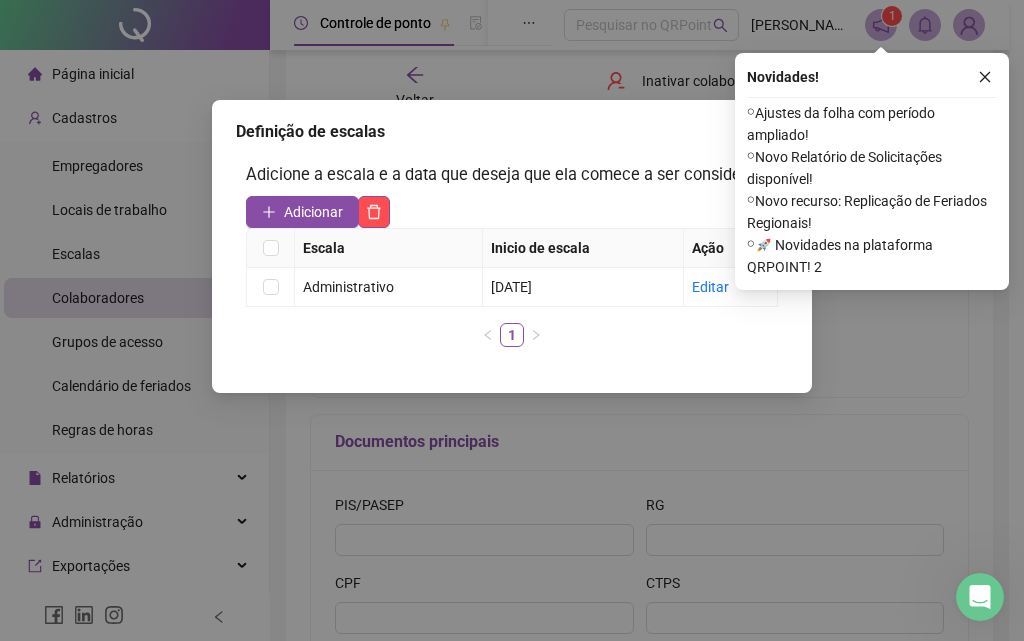 click 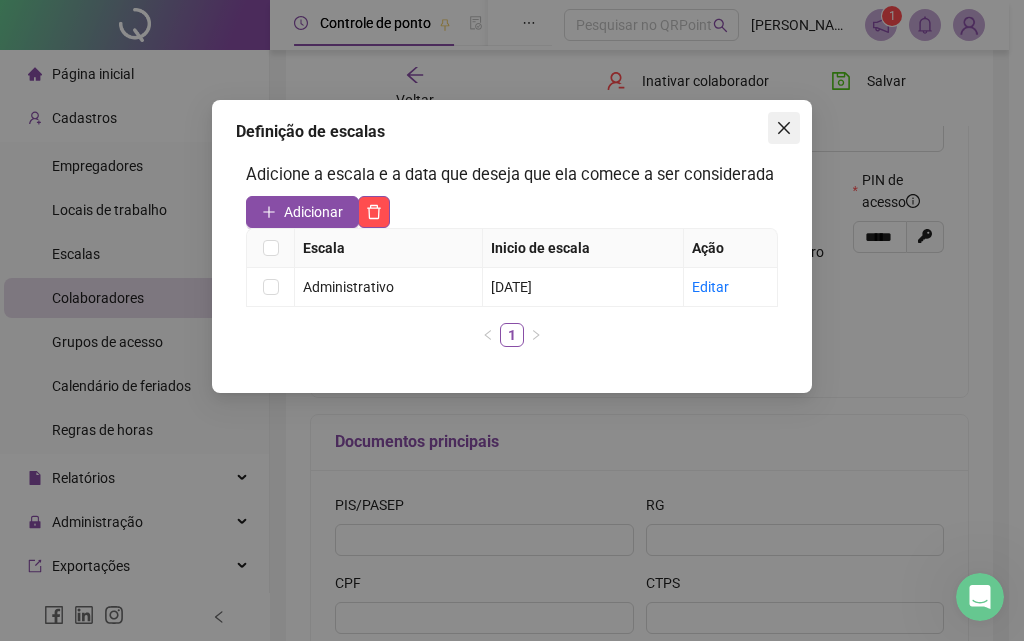 click 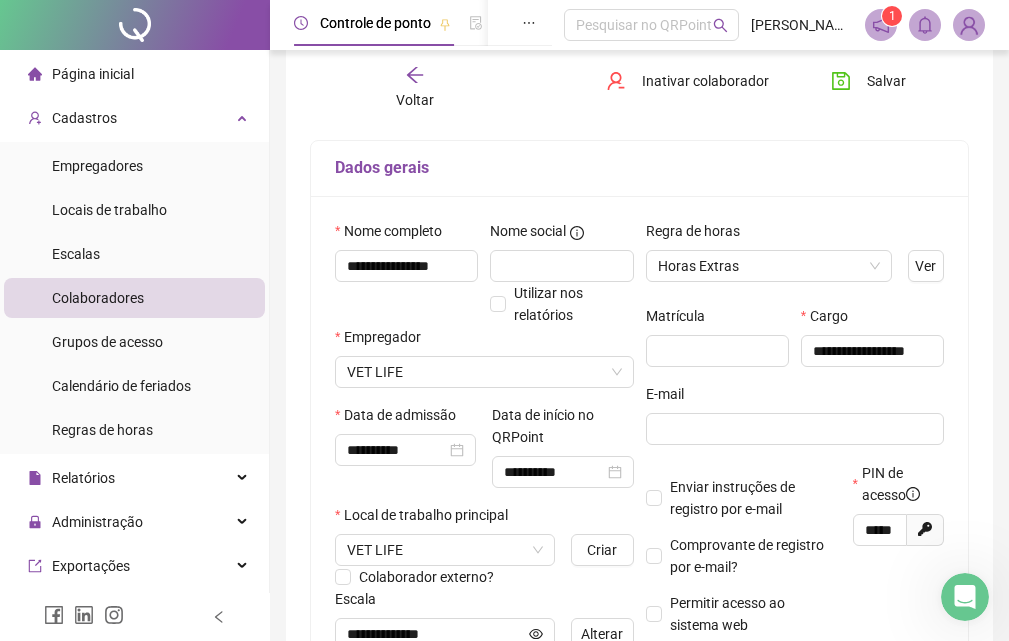 scroll, scrollTop: 0, scrollLeft: 0, axis: both 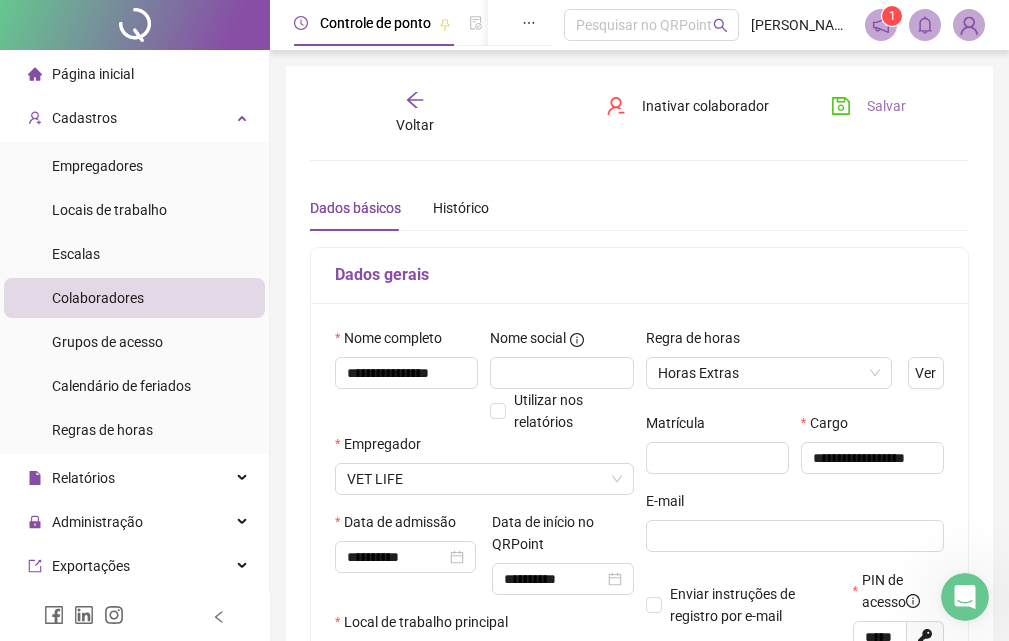 click on "Salvar" at bounding box center (886, 106) 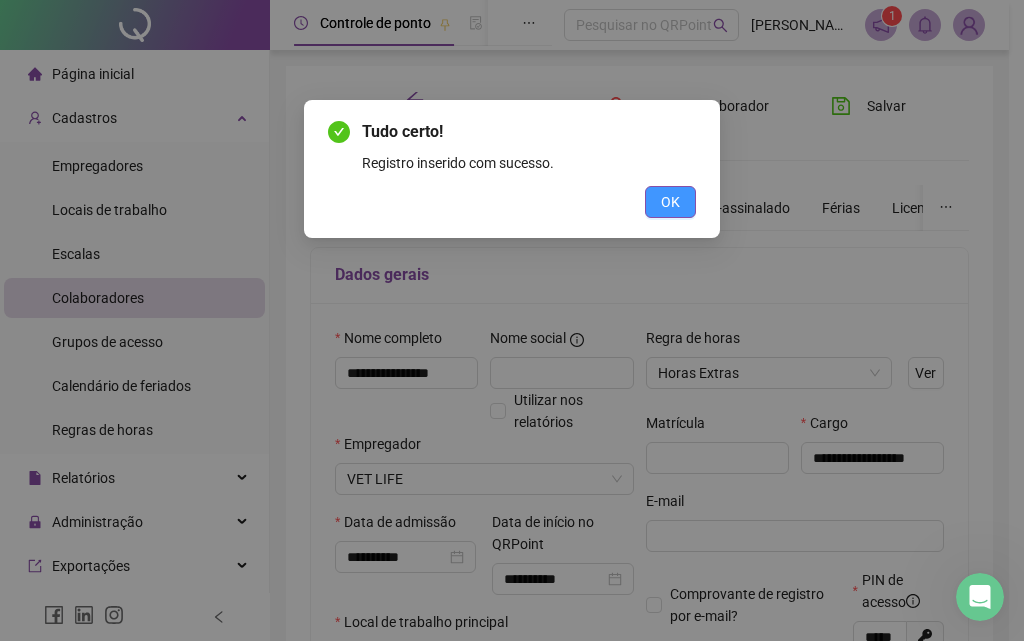 click on "OK" at bounding box center (670, 202) 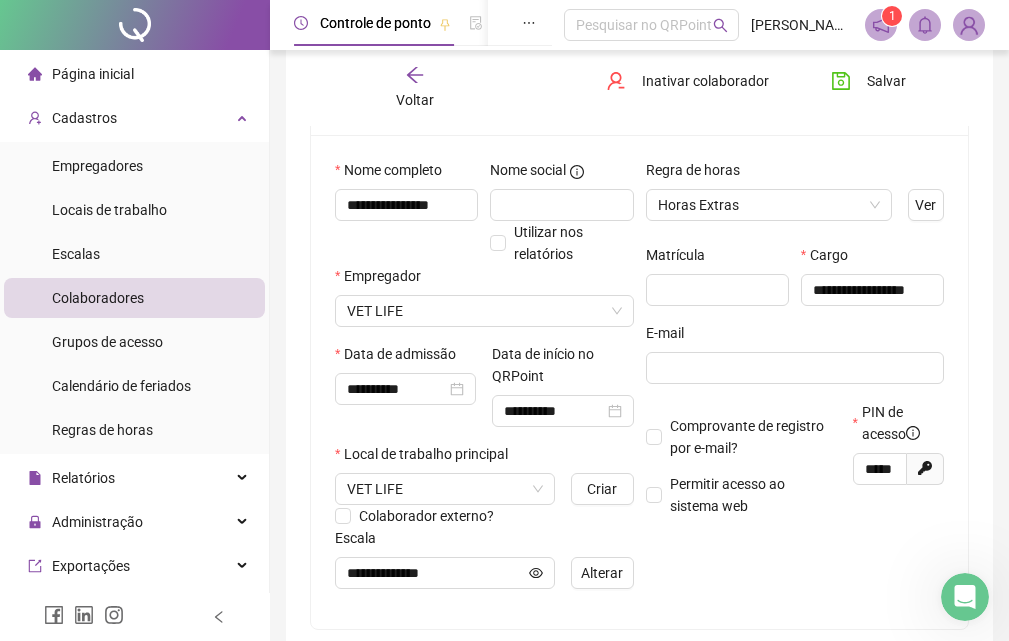 scroll, scrollTop: 200, scrollLeft: 0, axis: vertical 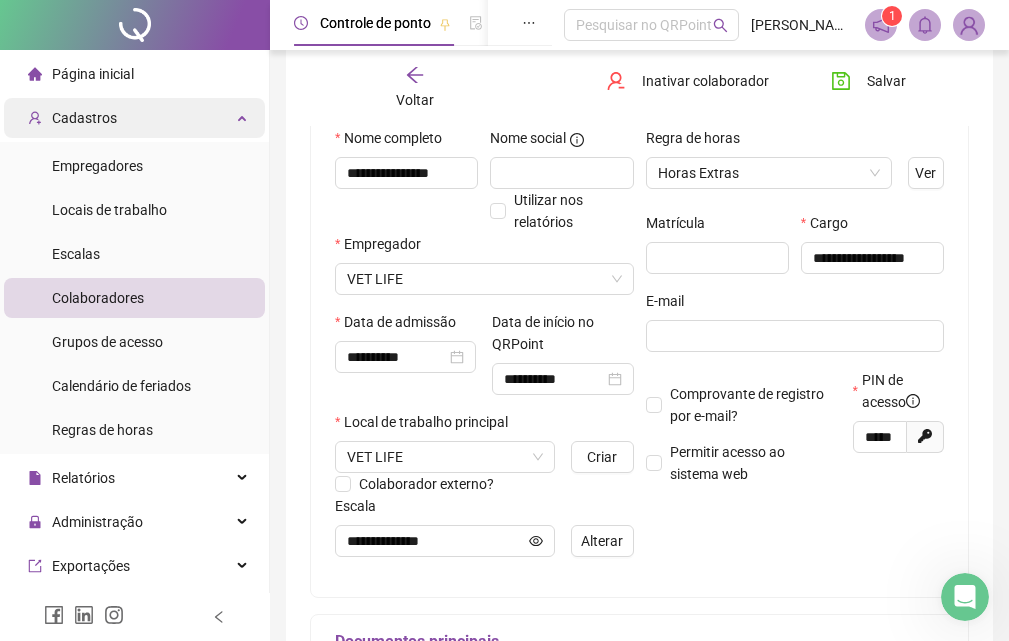 click on "Cadastros" at bounding box center (134, 118) 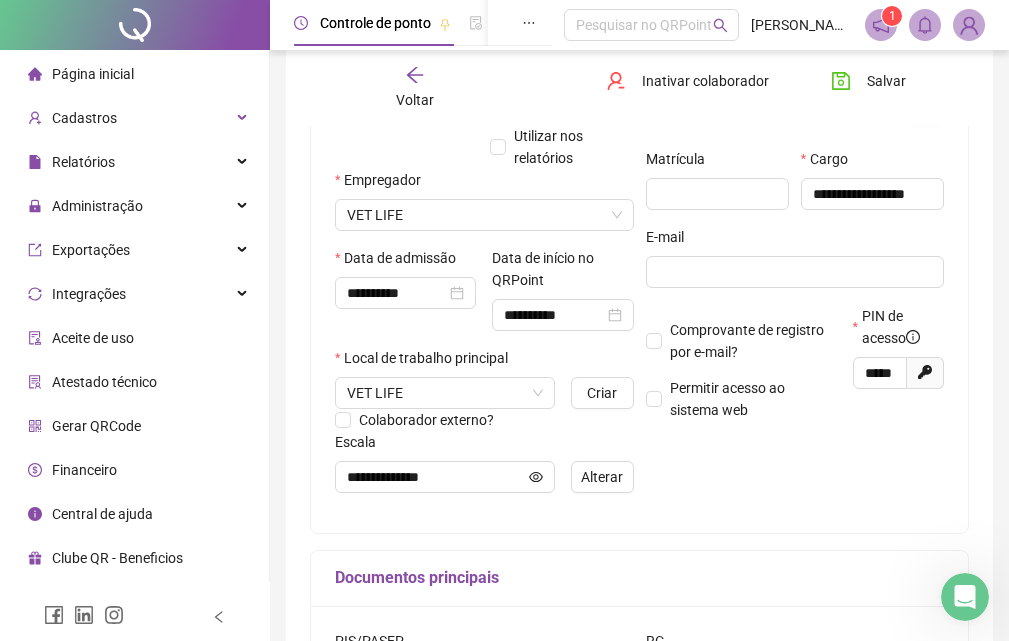 scroll, scrollTop: 300, scrollLeft: 0, axis: vertical 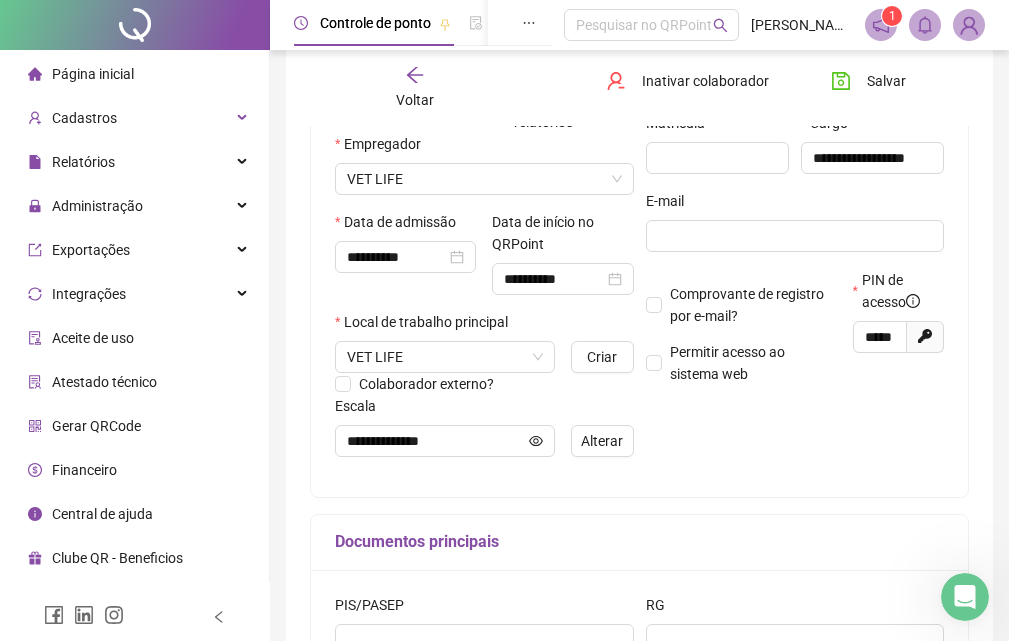 click on "Gerar QRCode" at bounding box center [96, 426] 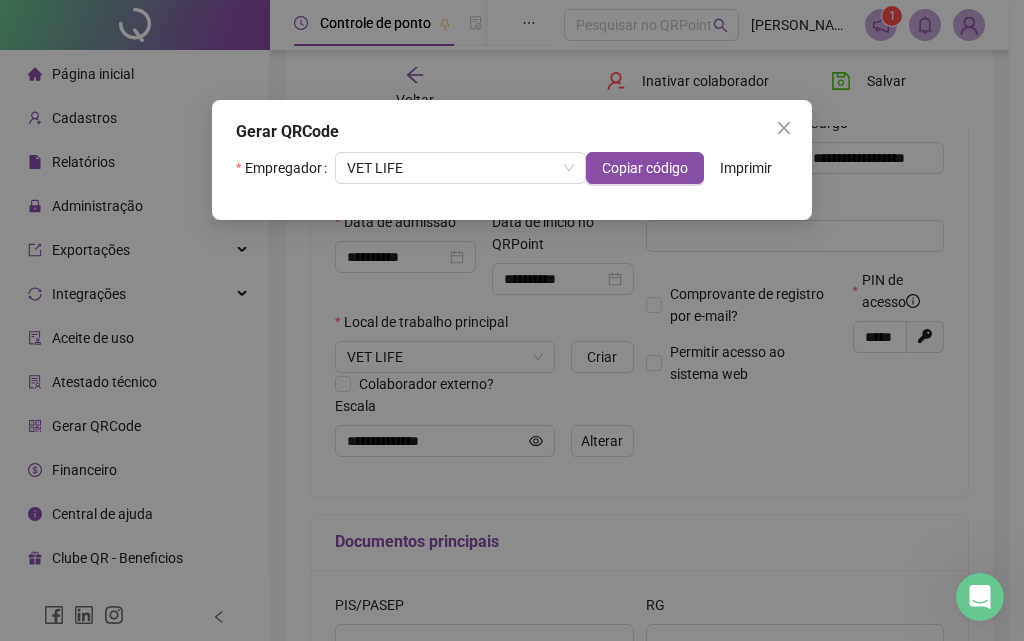 click on "Gerar QRCode Empregador VET LIFE  Copiar código Imprimir" at bounding box center [512, 160] 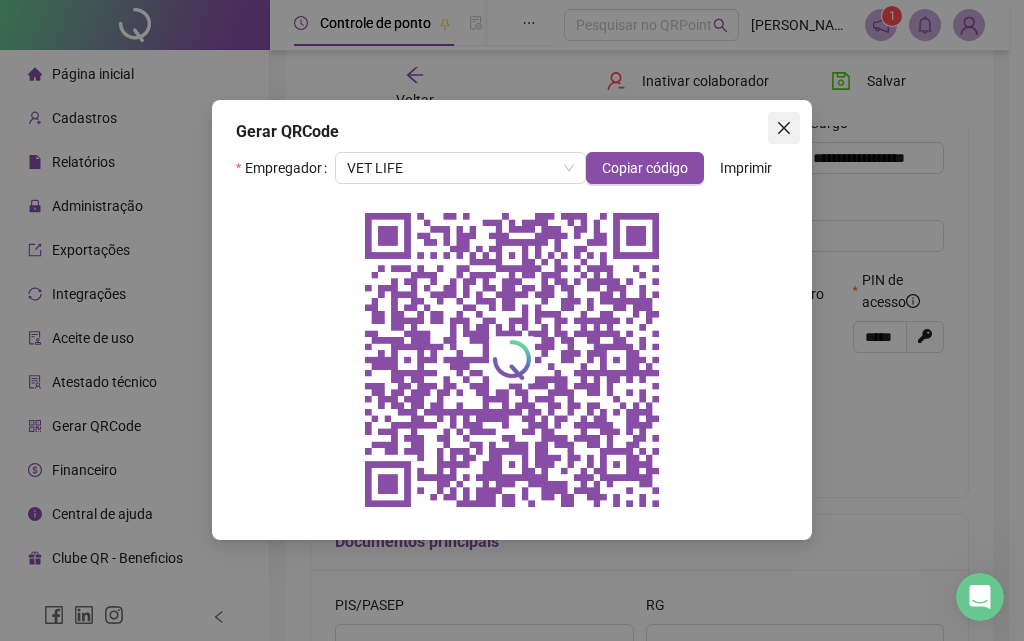 click 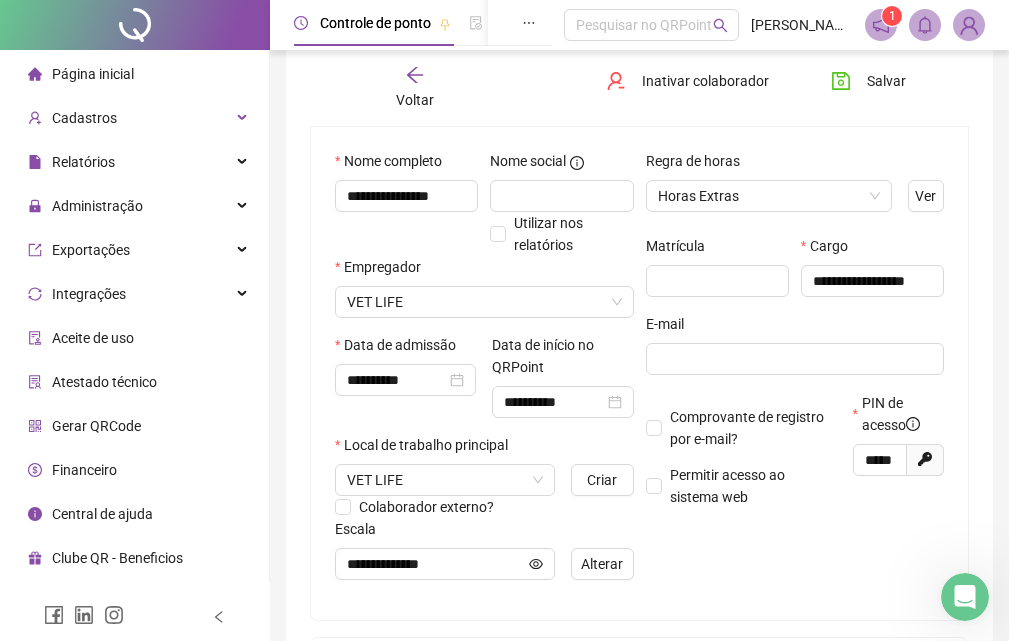 scroll, scrollTop: 400, scrollLeft: 0, axis: vertical 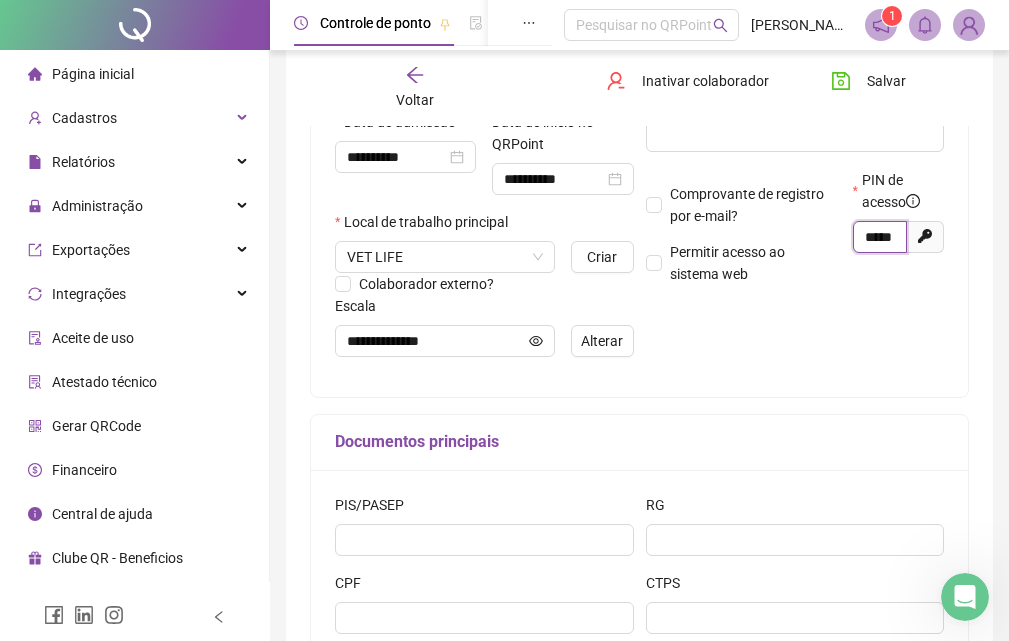 click on "*****" at bounding box center (878, 237) 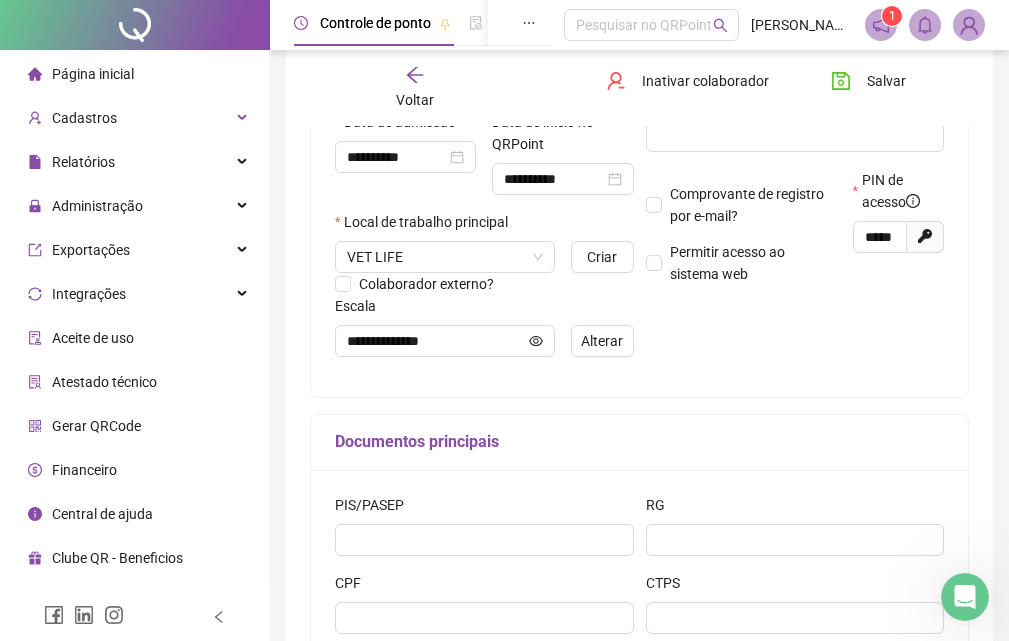 scroll, scrollTop: 0, scrollLeft: 0, axis: both 